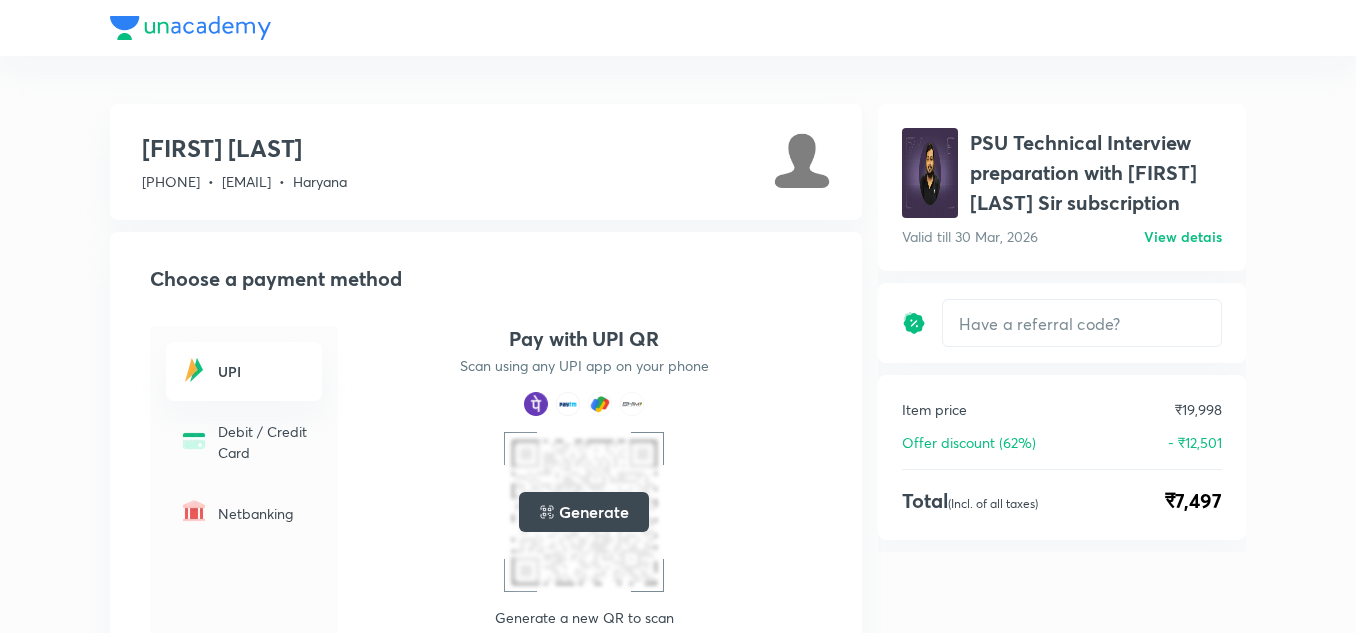 scroll, scrollTop: 0, scrollLeft: 0, axis: both 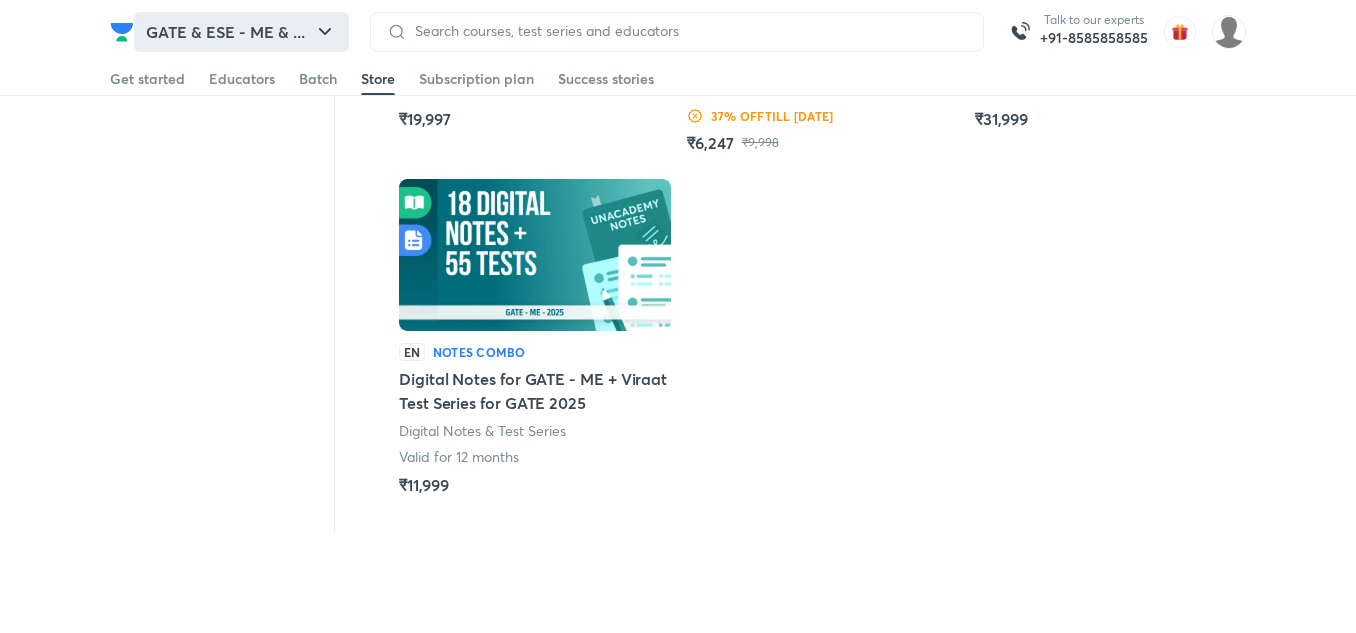 click on "GATE & ESE - ME &  ..." at bounding box center [241, 32] 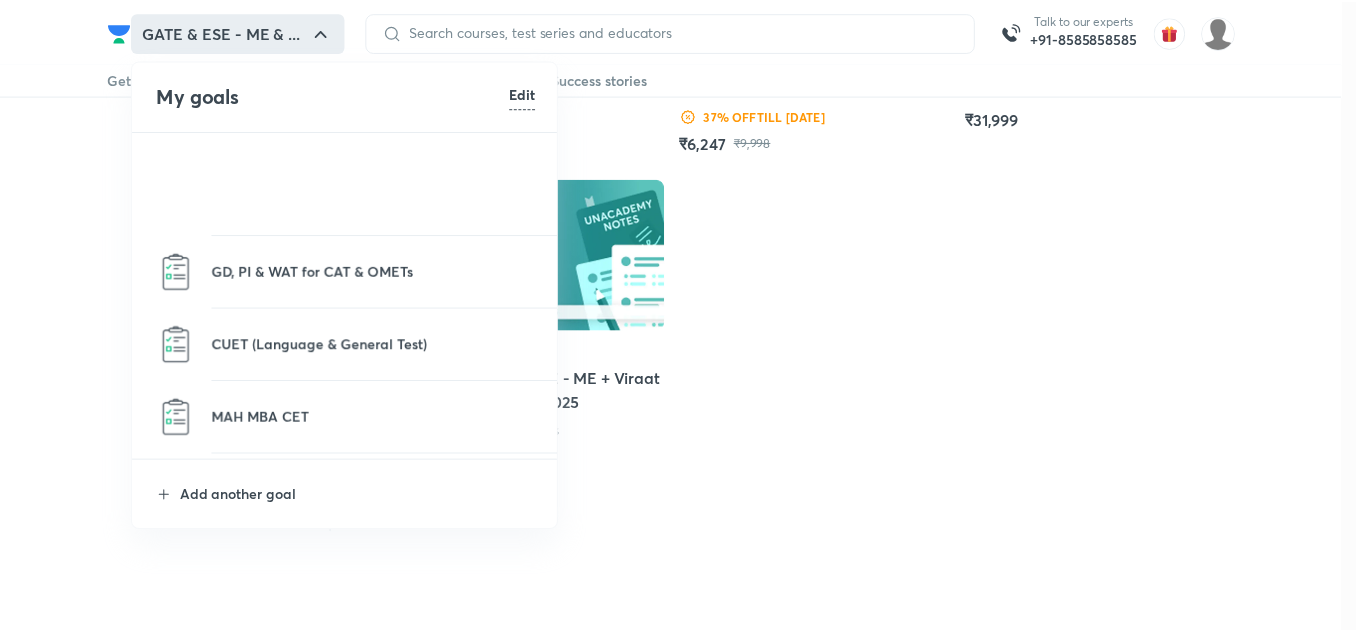 scroll, scrollTop: 1278, scrollLeft: 0, axis: vertical 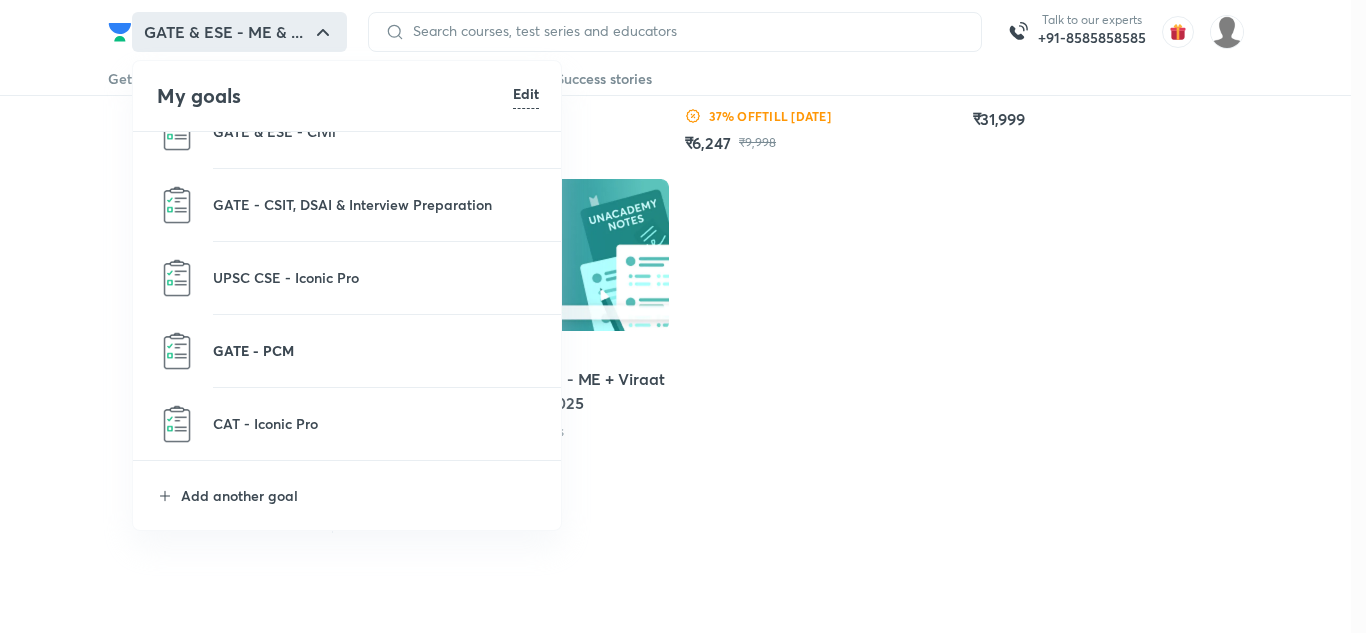 click on "GATE - PCM" at bounding box center (376, 350) 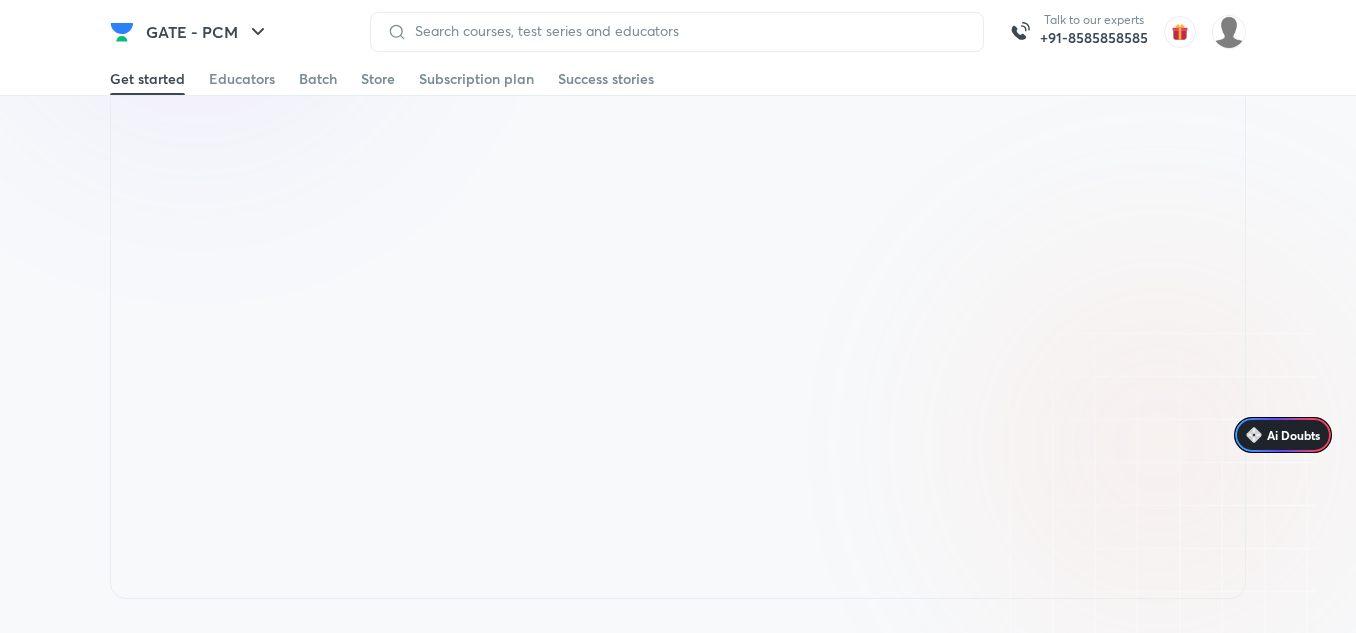 scroll, scrollTop: 0, scrollLeft: 0, axis: both 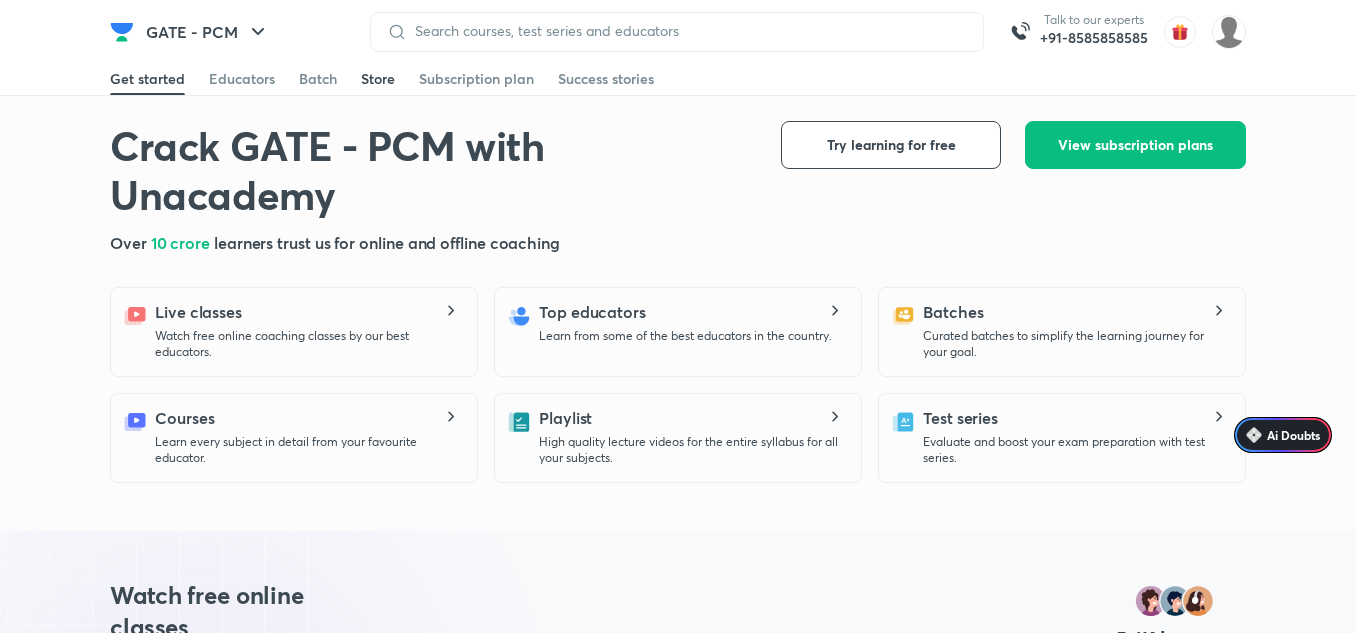 click on "Store" at bounding box center (378, 79) 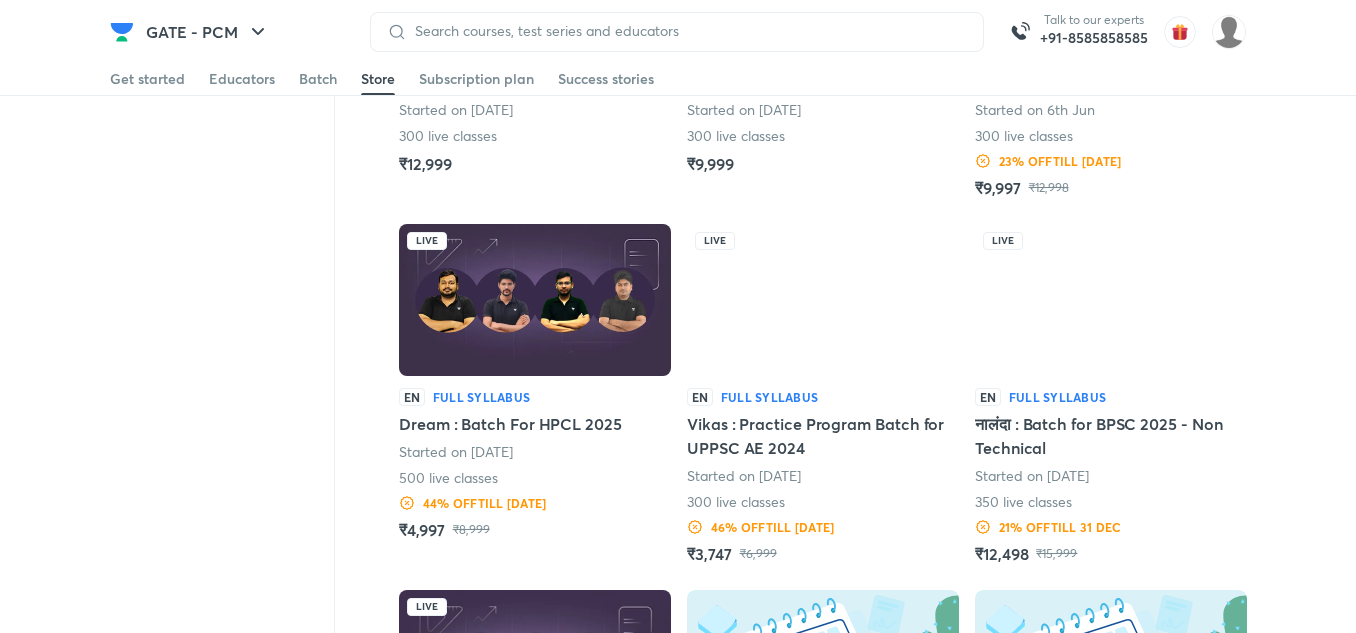 scroll, scrollTop: 736, scrollLeft: 0, axis: vertical 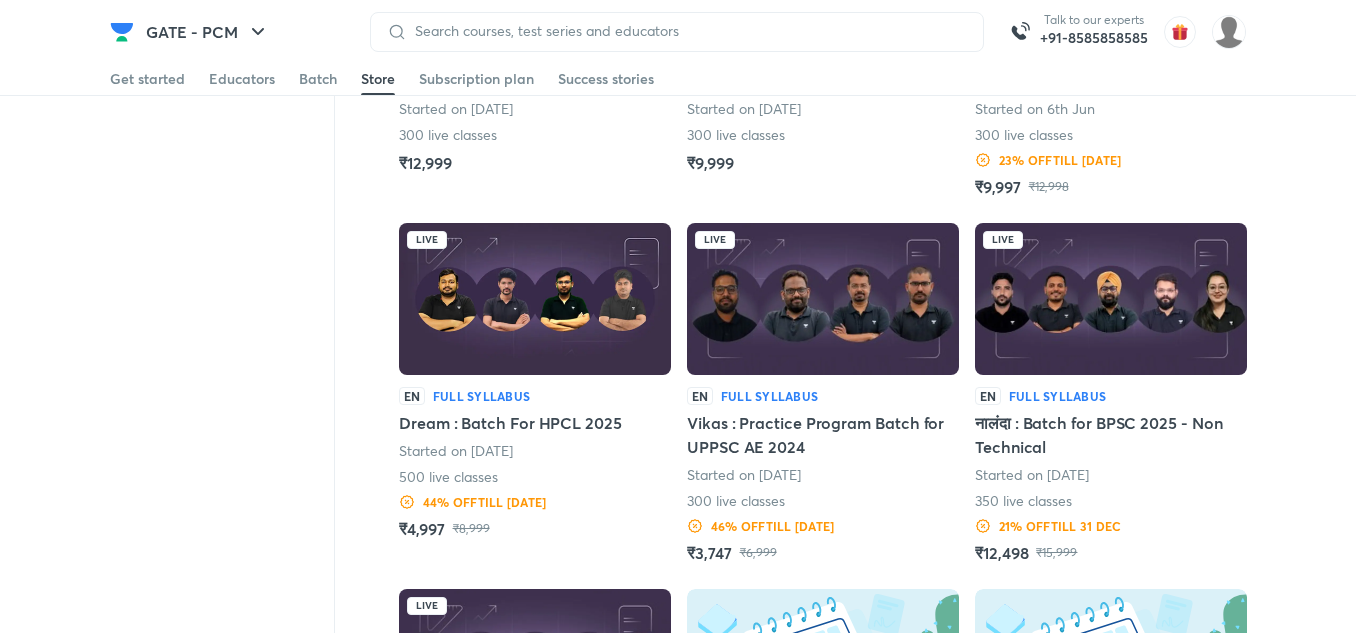 click at bounding box center [535, 299] 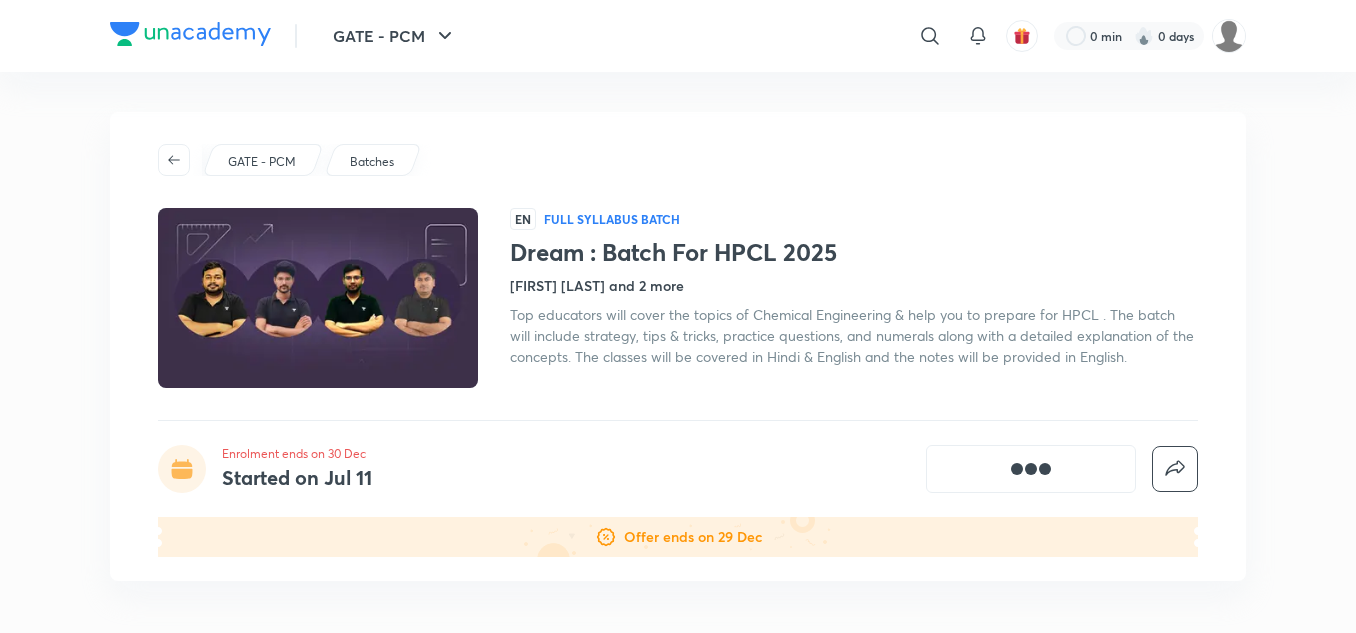 scroll, scrollTop: 0, scrollLeft: 0, axis: both 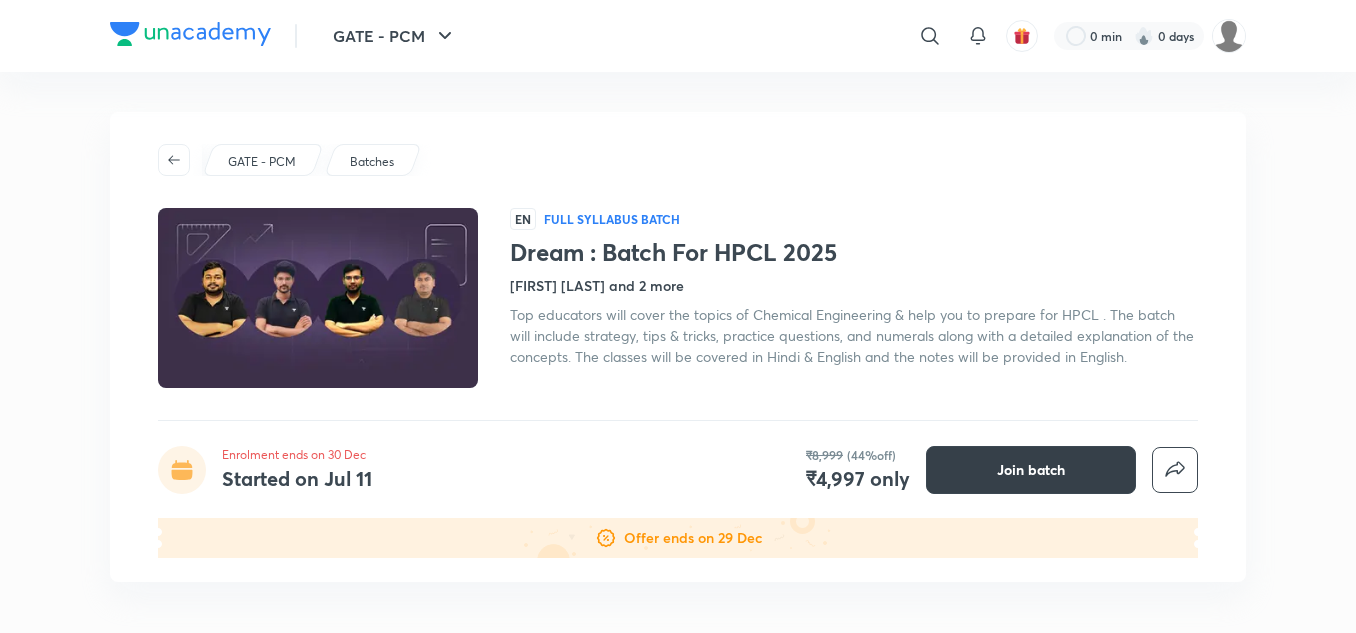 click on "Join batch" at bounding box center (1031, 470) 